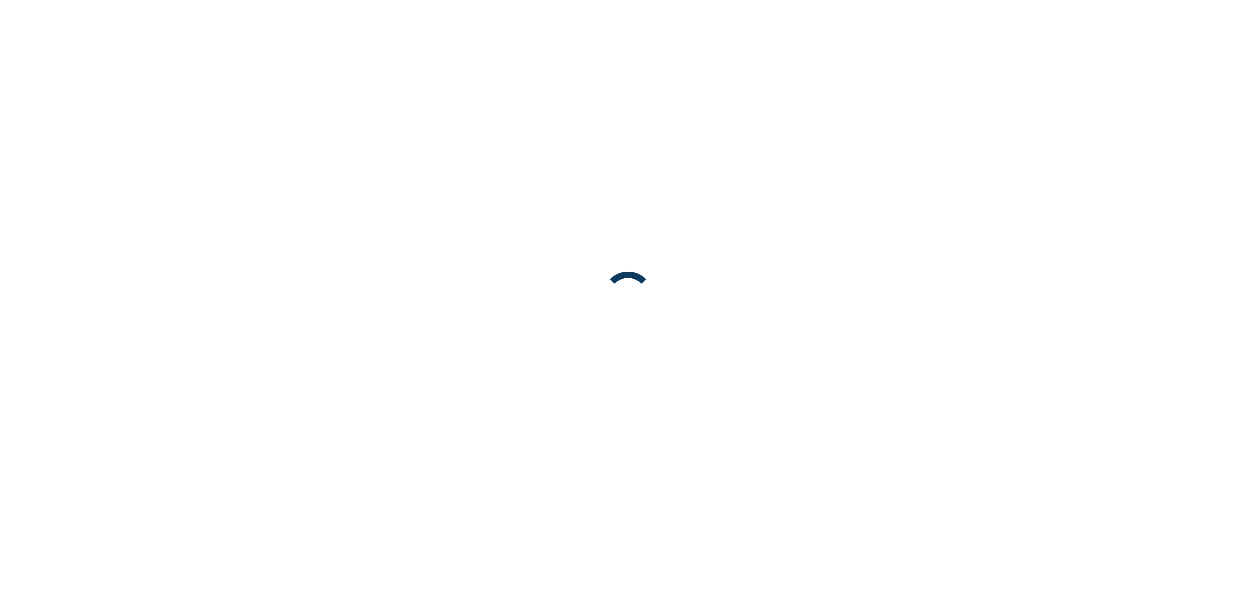 scroll, scrollTop: 0, scrollLeft: 0, axis: both 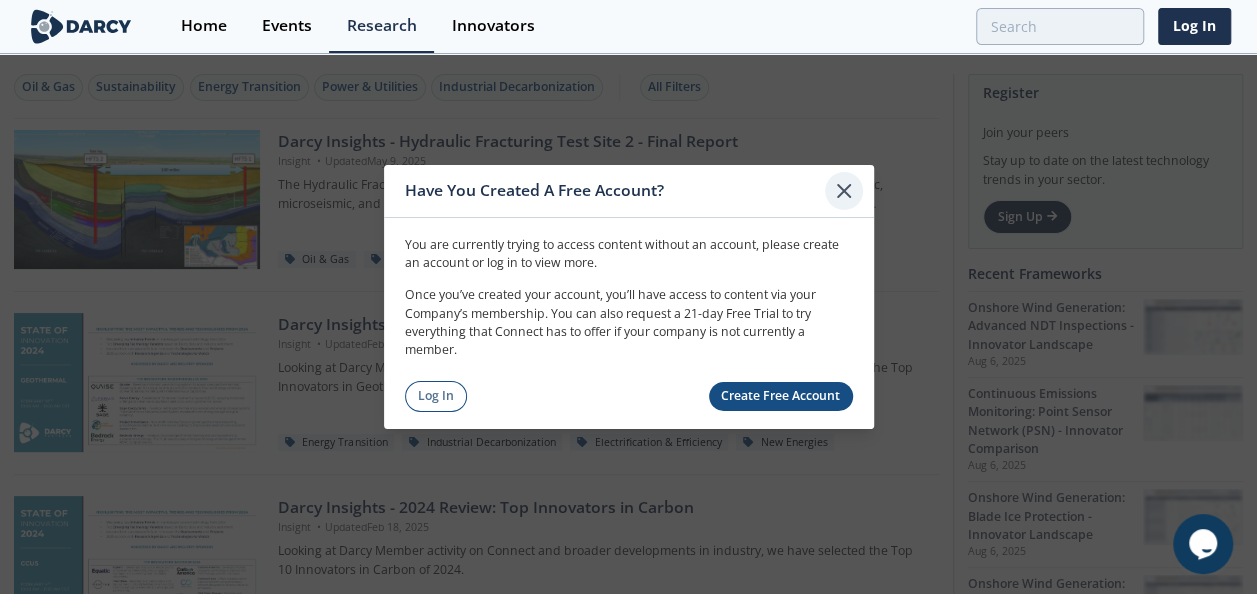 click 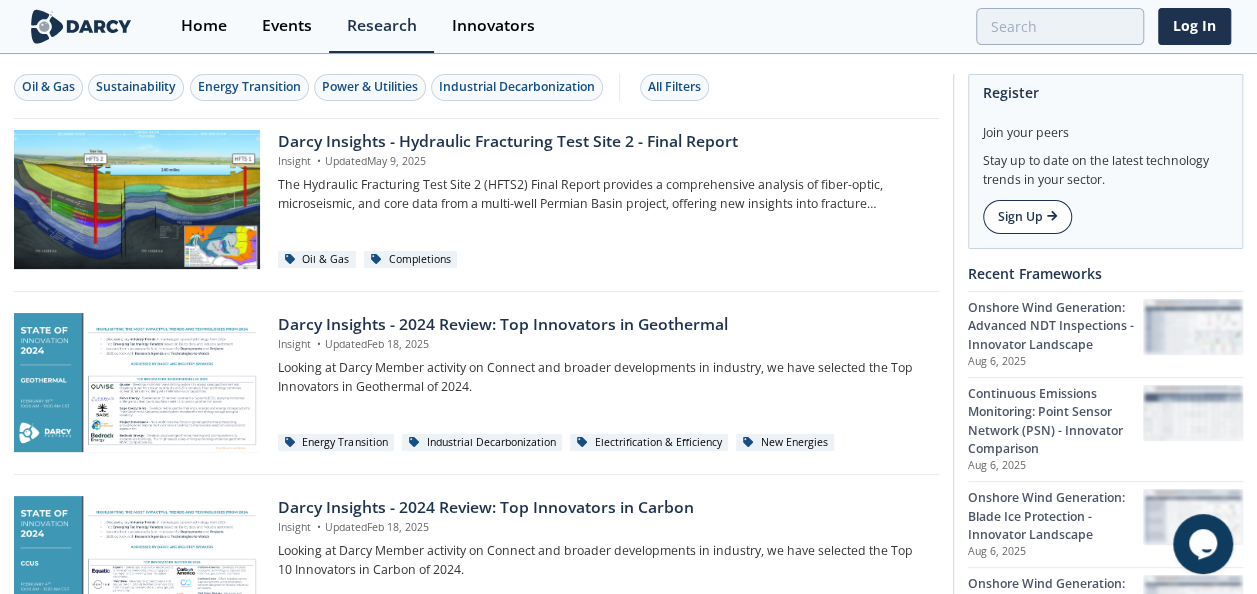 click on "Sign Up" at bounding box center [1027, 217] 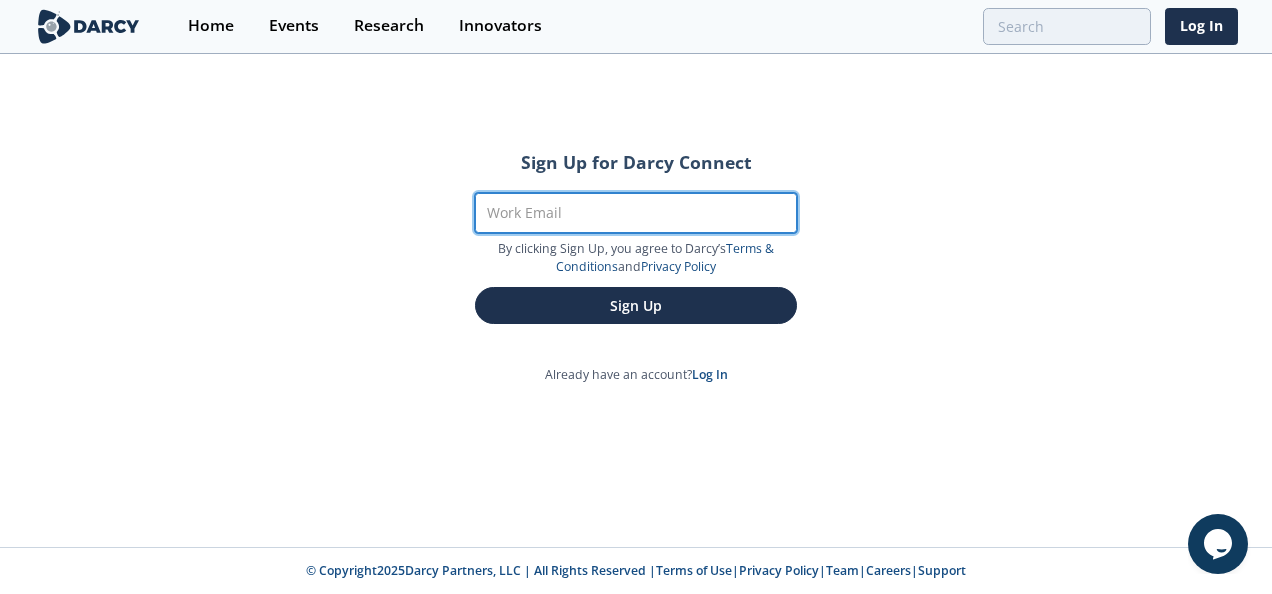 click on "Work Email" at bounding box center [636, 213] 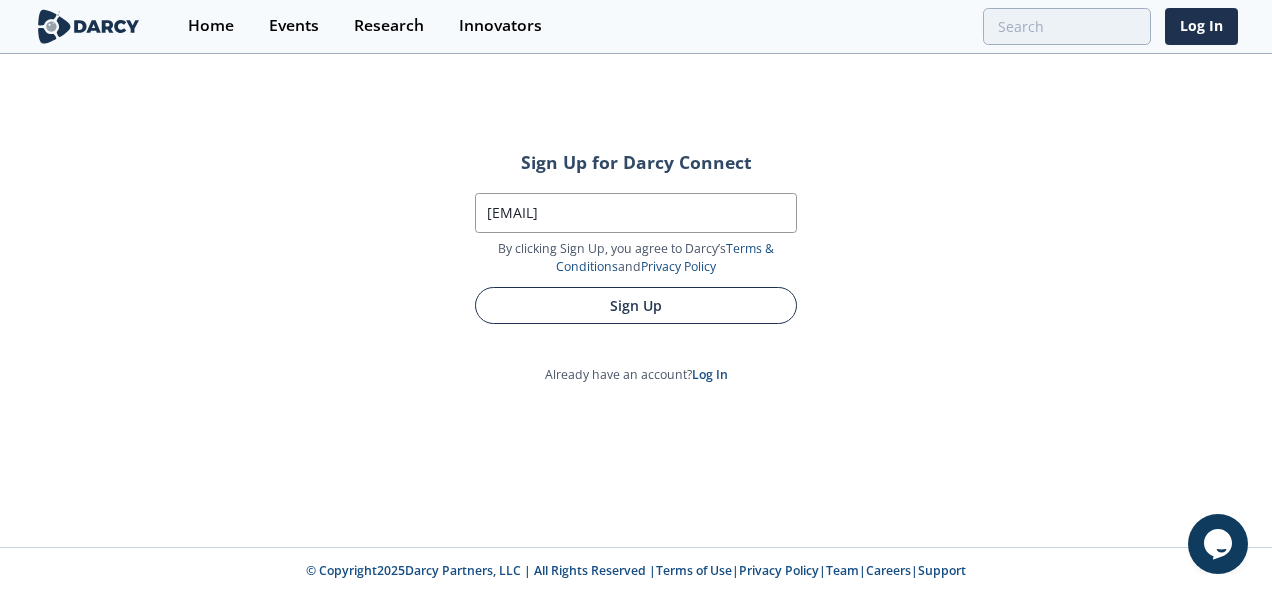 click on "Sign Up" at bounding box center (636, 305) 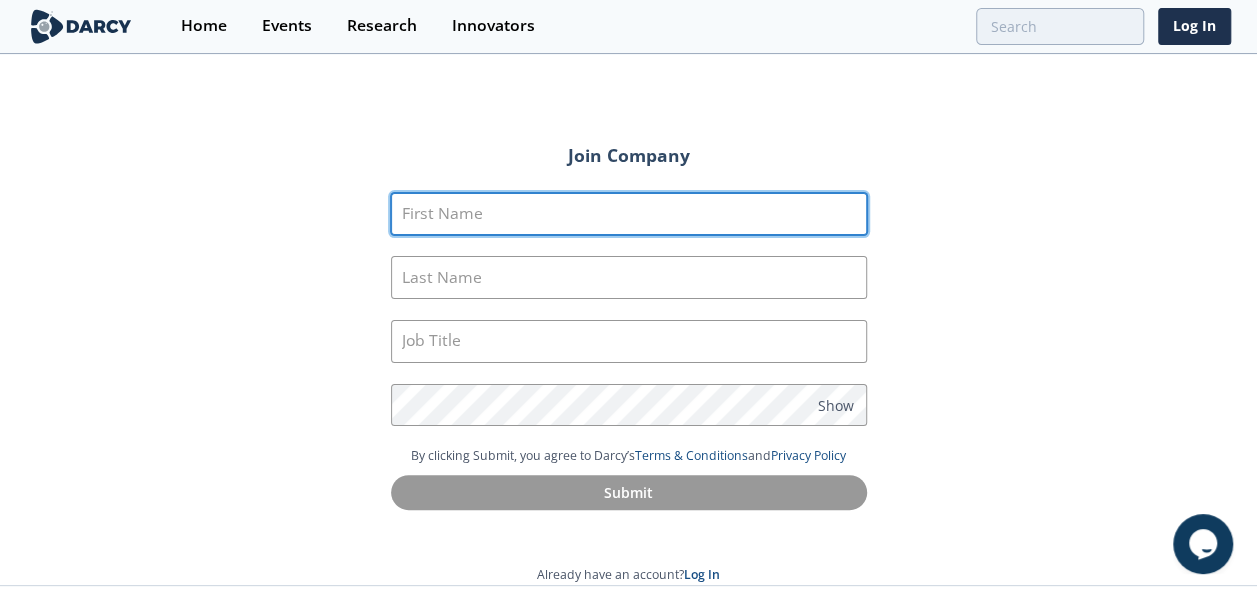 click on "First Name" at bounding box center [629, 214] 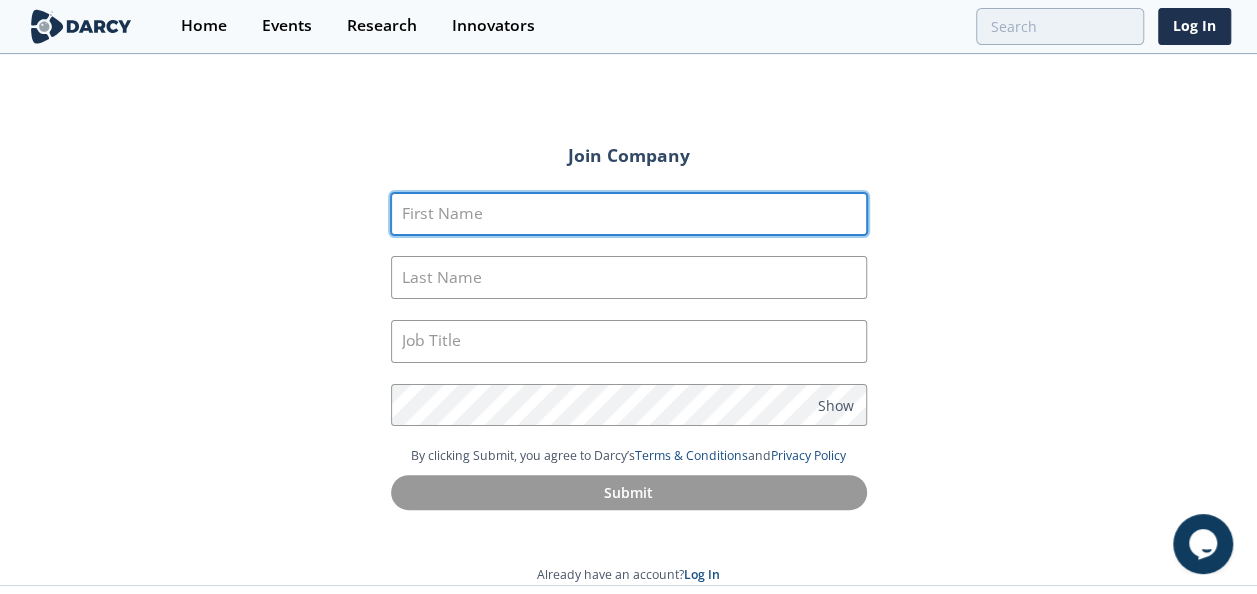 type on "Ahmad Zahid Murshidi" 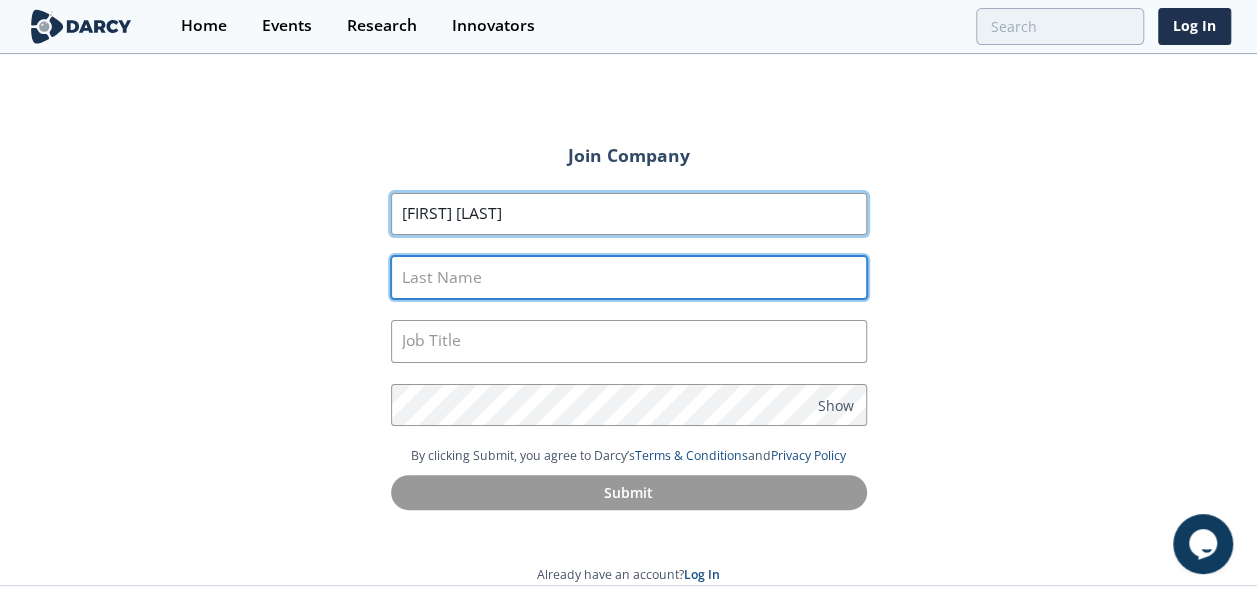 type on "Bin Zakaria" 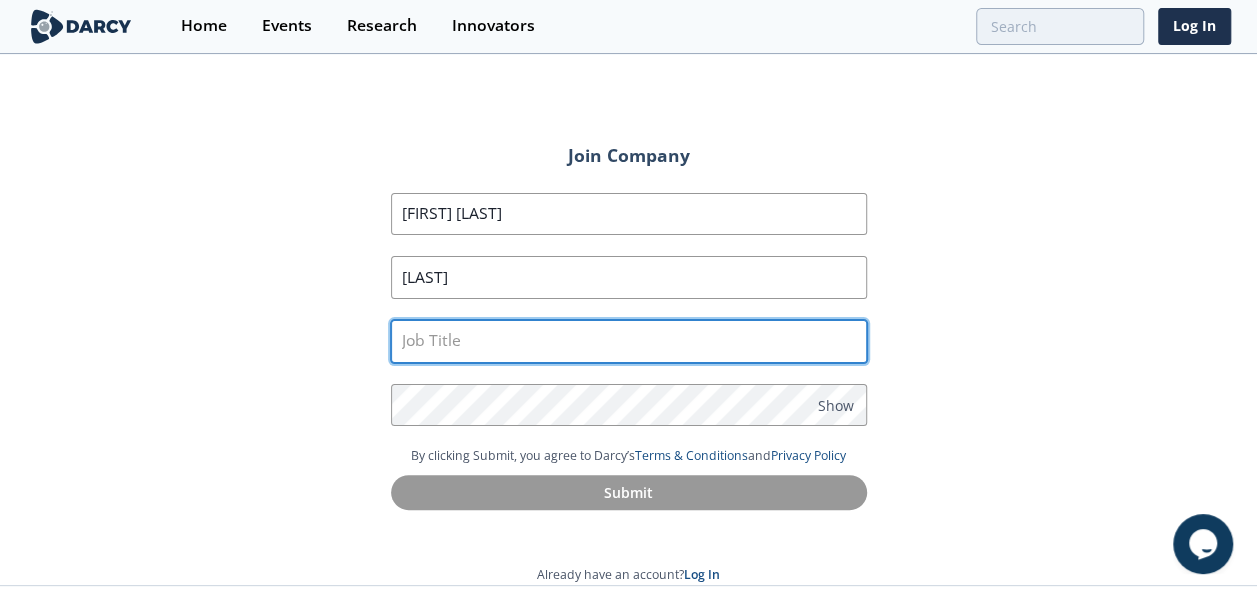 click at bounding box center (629, 341) 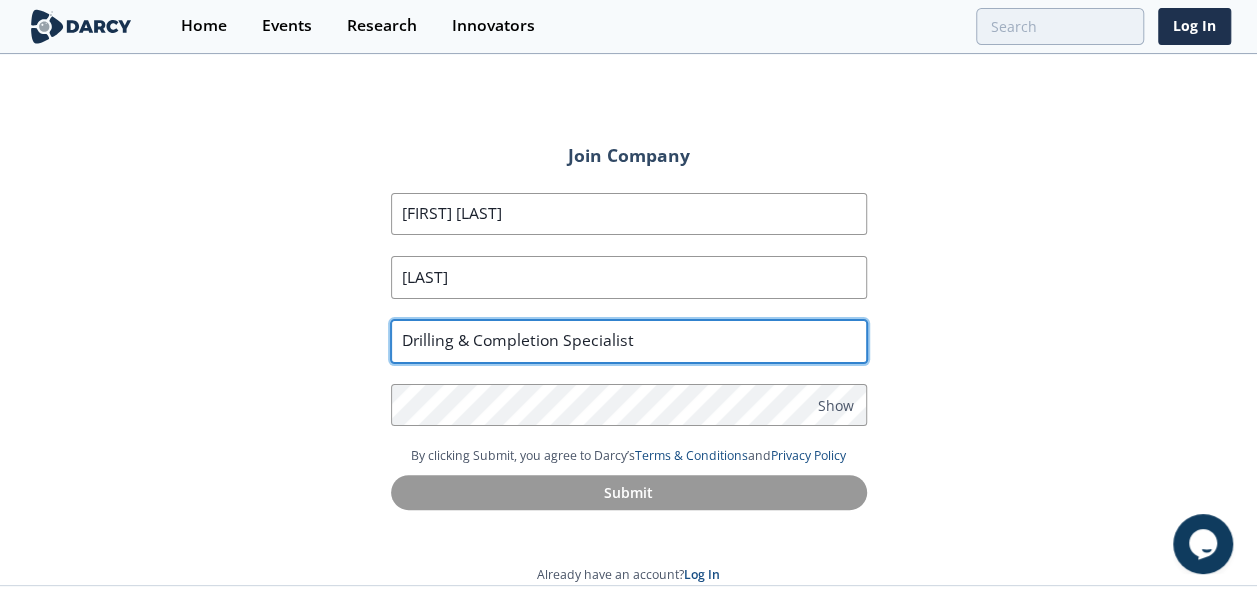 type on "Drilling & Completion Specialist" 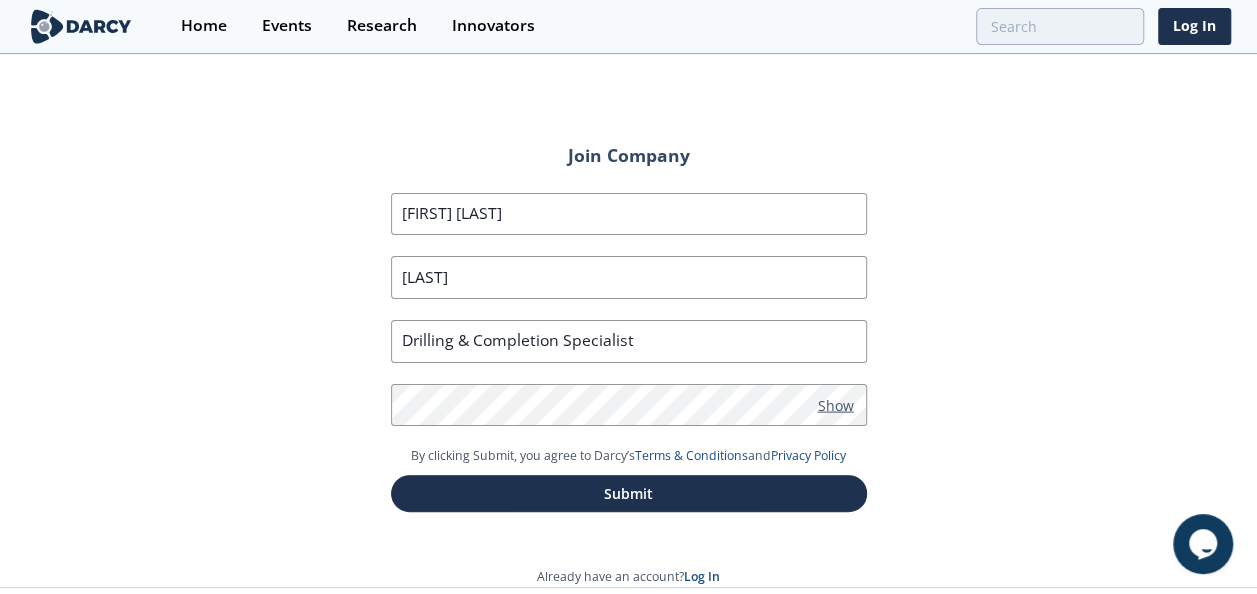 click on "Show" at bounding box center (836, 404) 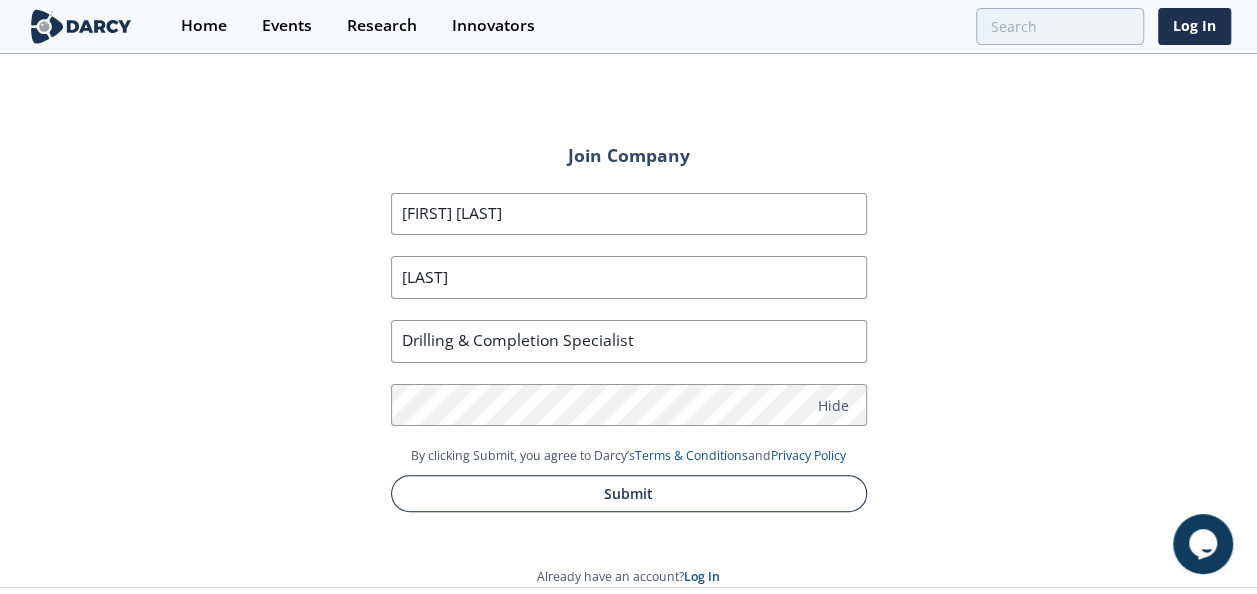click on "Submit" at bounding box center [629, 493] 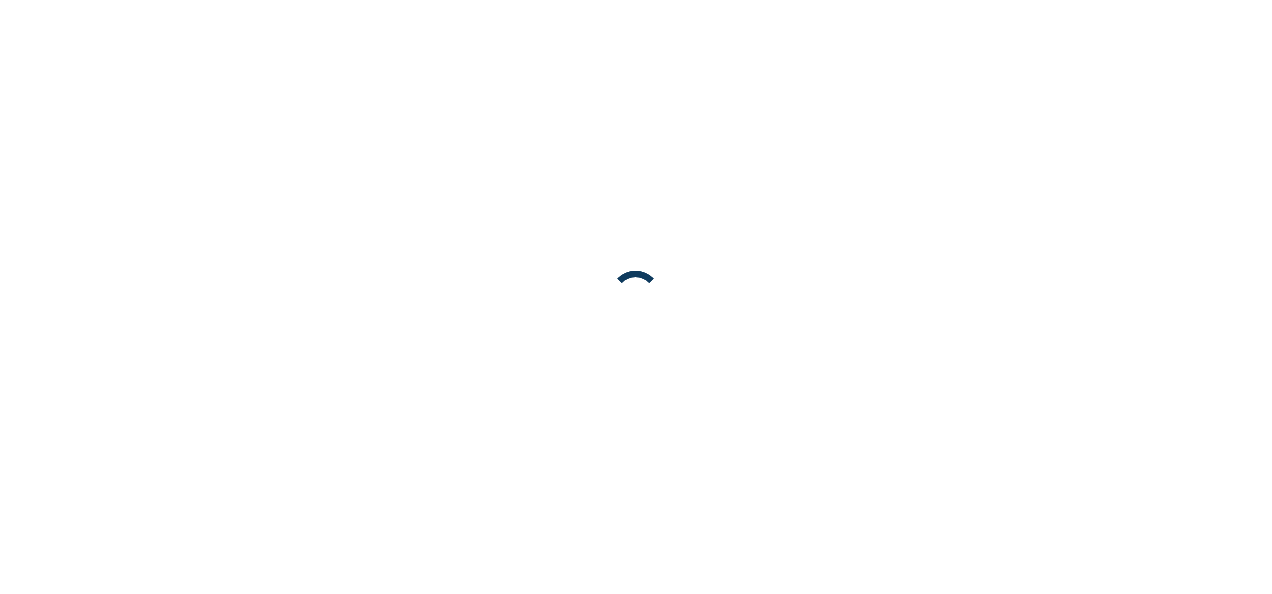 scroll, scrollTop: 0, scrollLeft: 0, axis: both 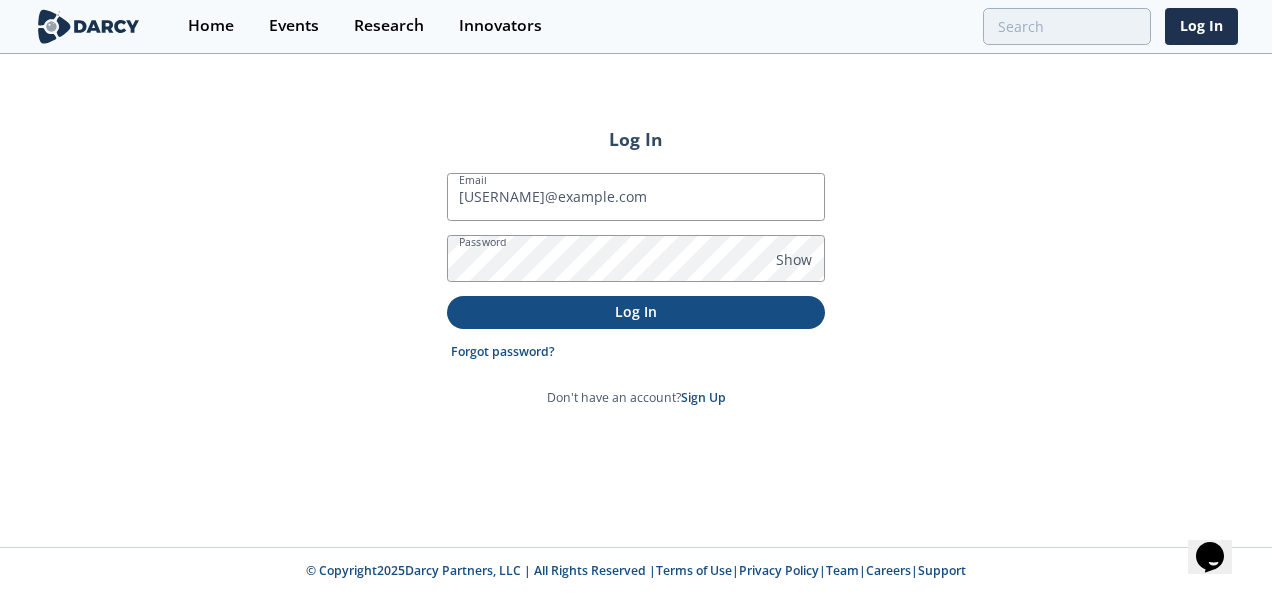 click on "Log In" at bounding box center (636, 311) 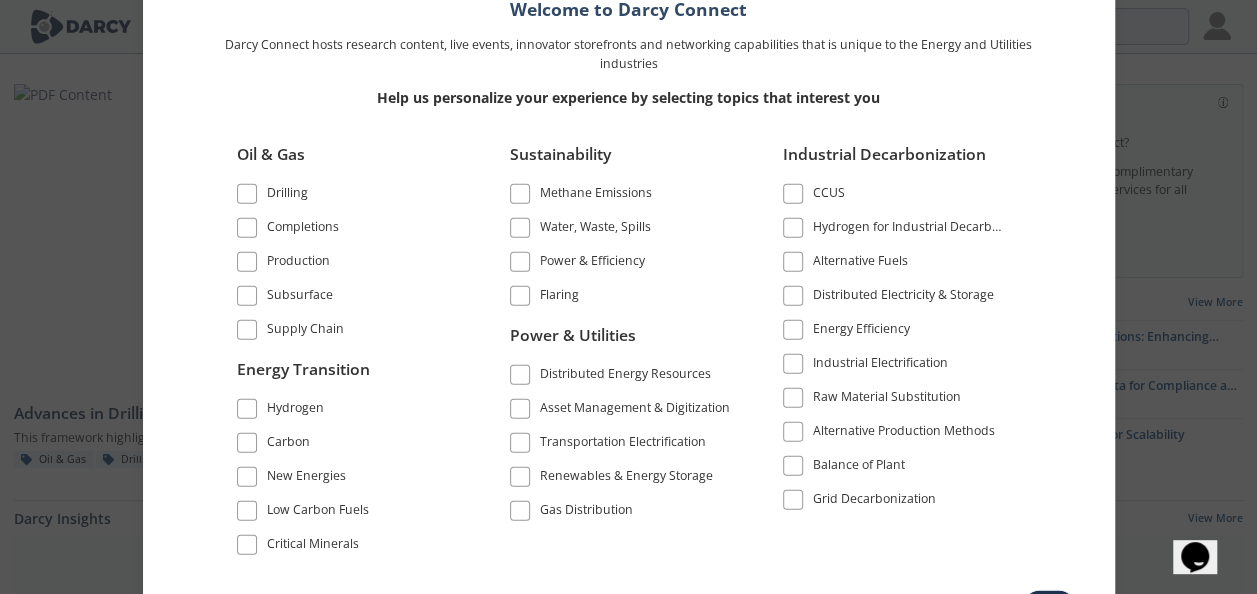 click on "Drilling" at bounding box center (349, 193) 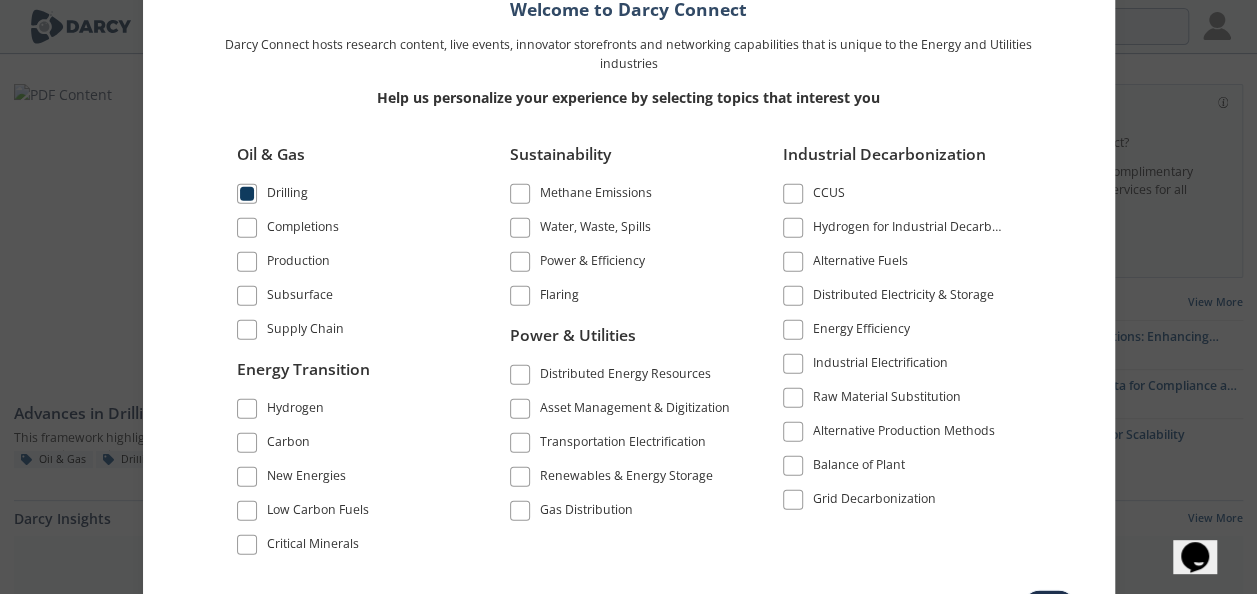 click at bounding box center (520, 476) 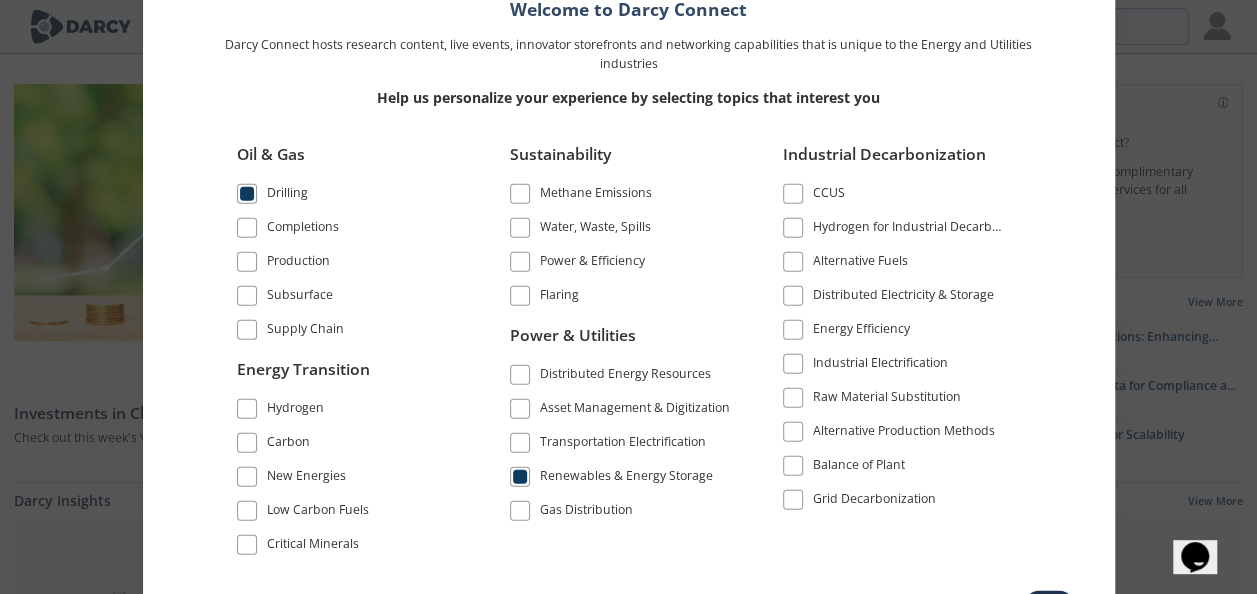 click at bounding box center (520, 262) 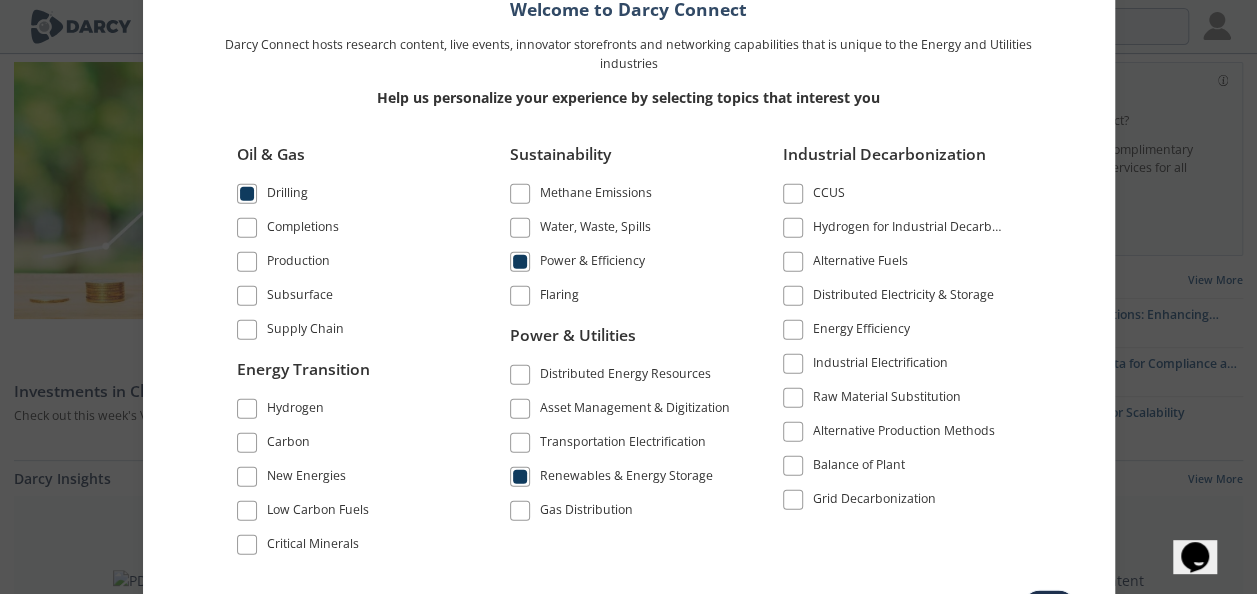 scroll, scrollTop: 40, scrollLeft: 0, axis: vertical 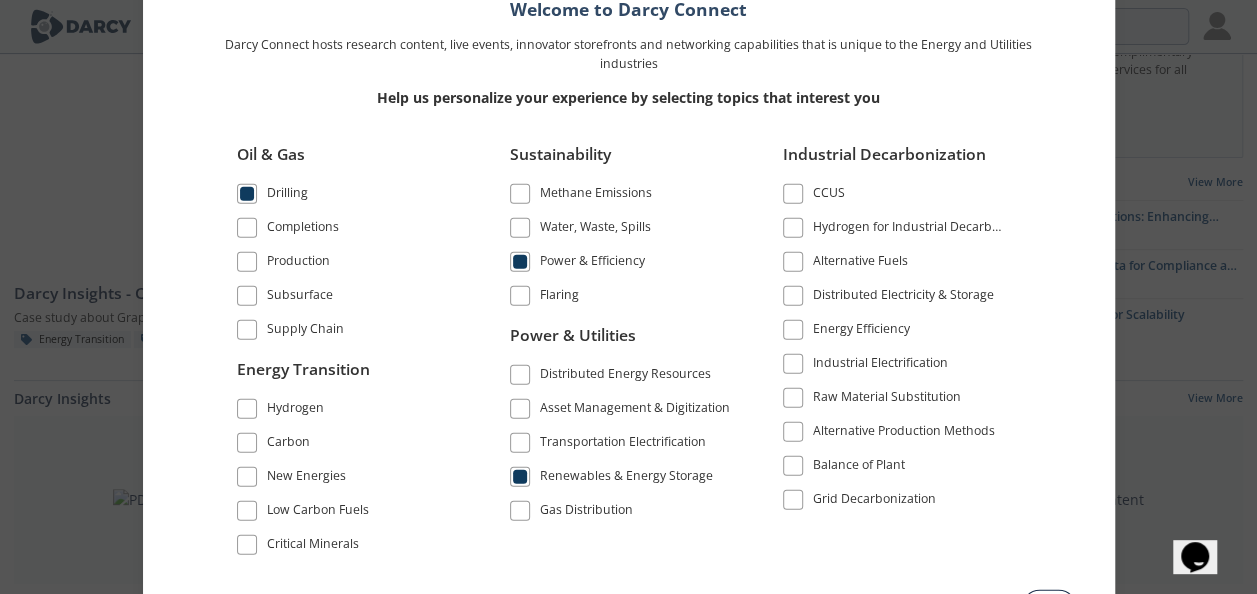 click on "Next" at bounding box center (1049, 607) 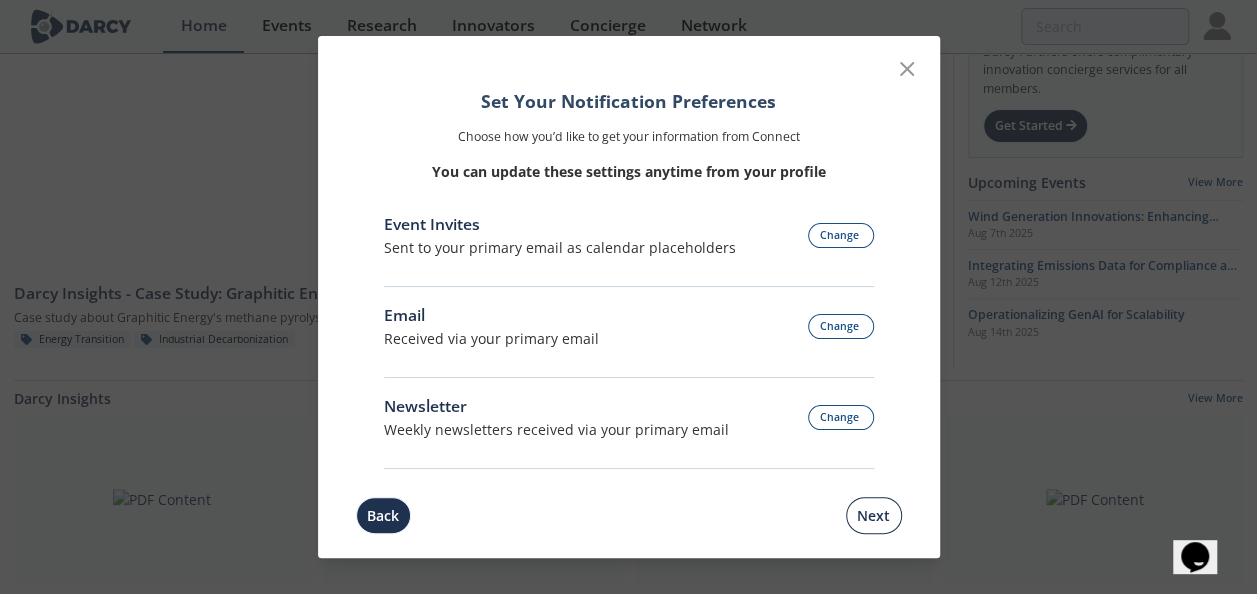 click on "Next" at bounding box center (874, 515) 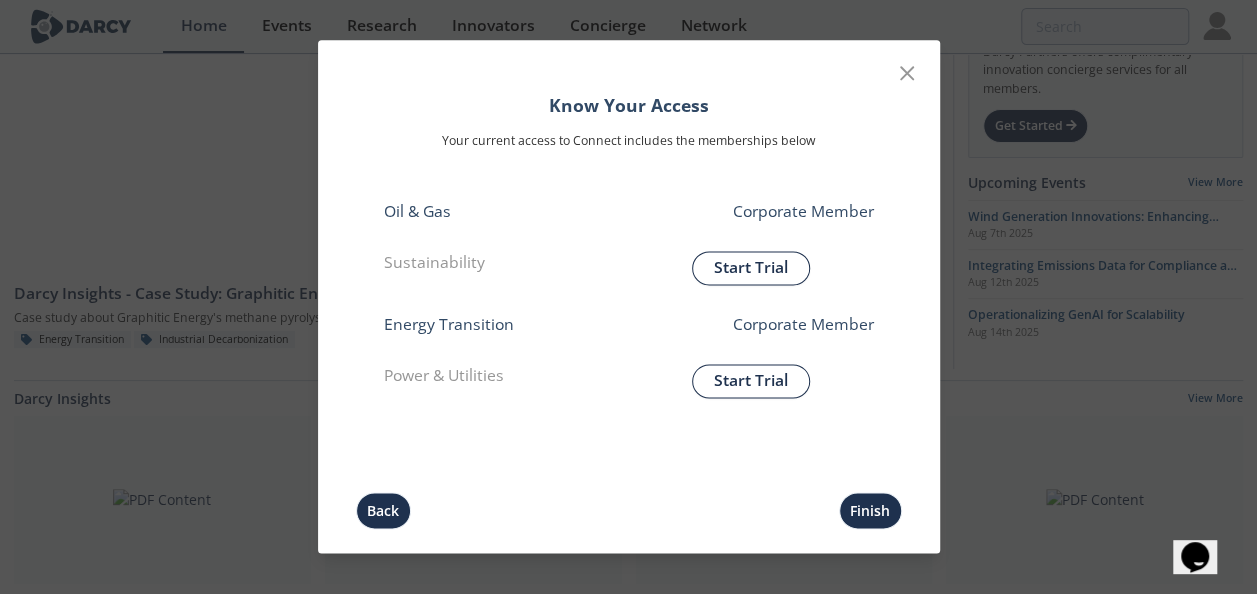 click on "Finish" at bounding box center (870, 511) 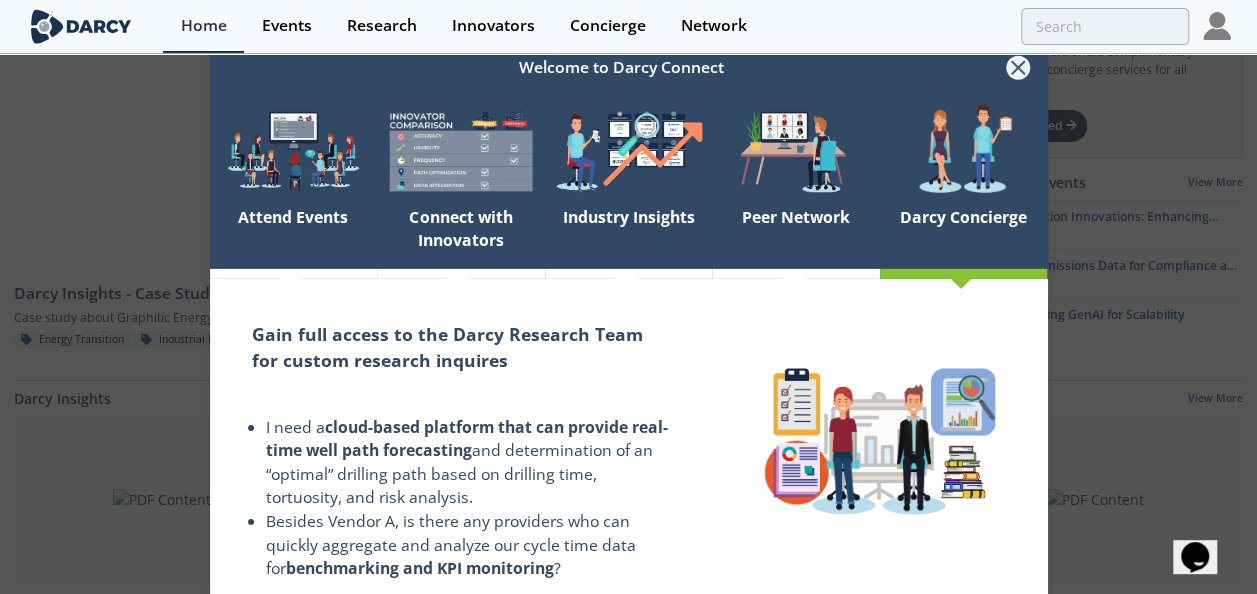 click 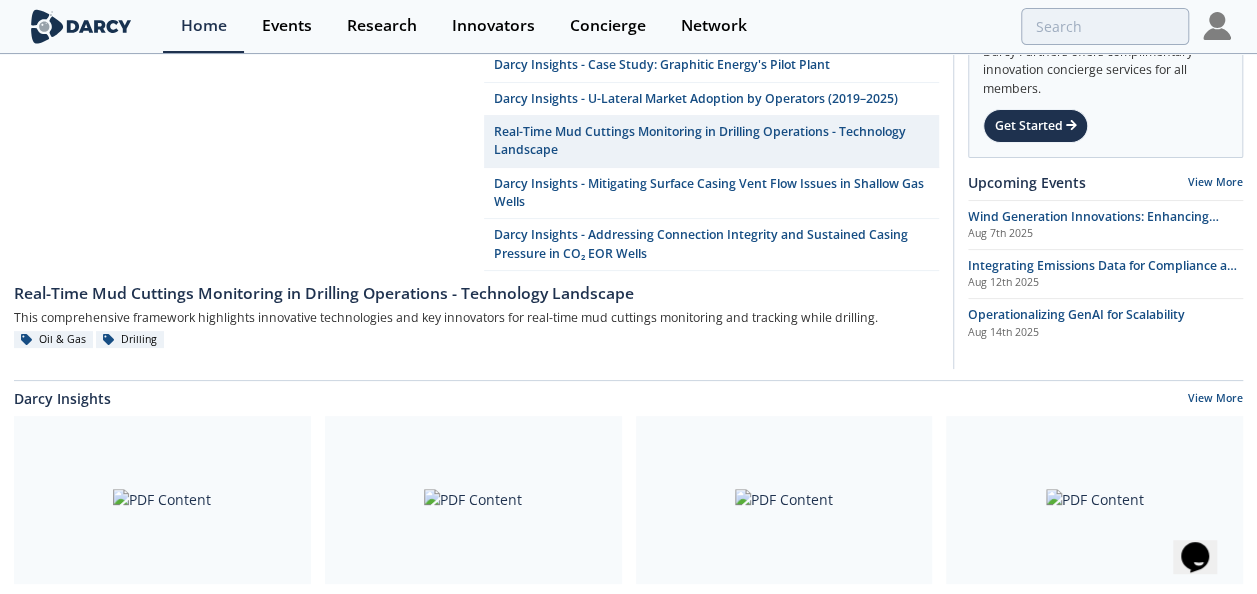 scroll, scrollTop: 38, scrollLeft: 0, axis: vertical 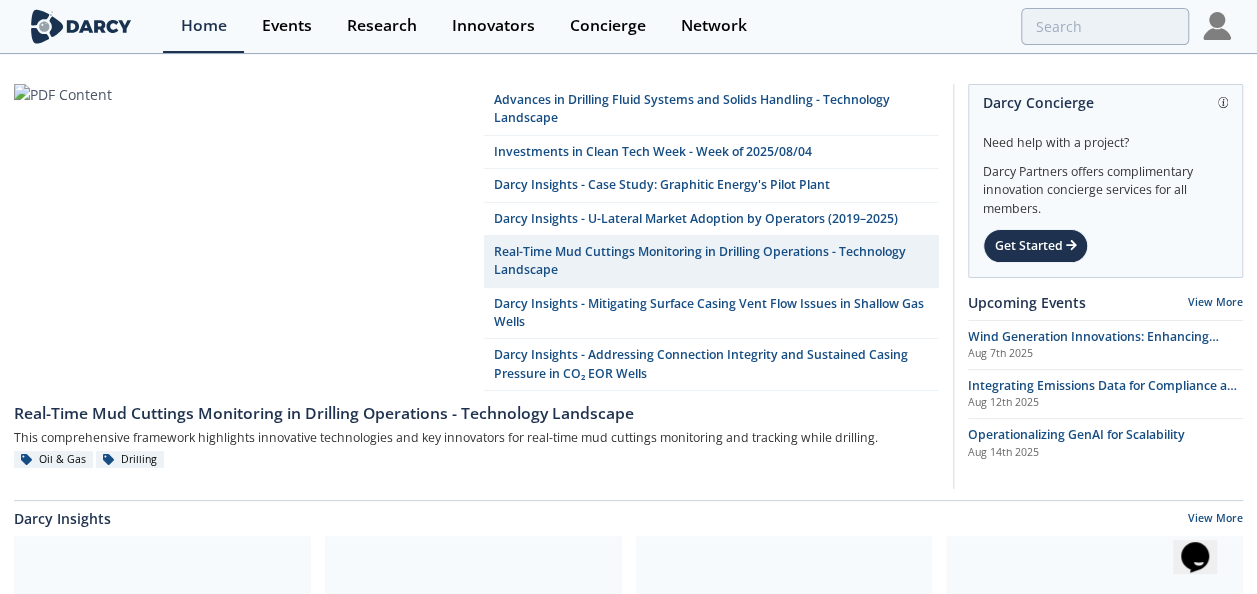 click at bounding box center (1217, 26) 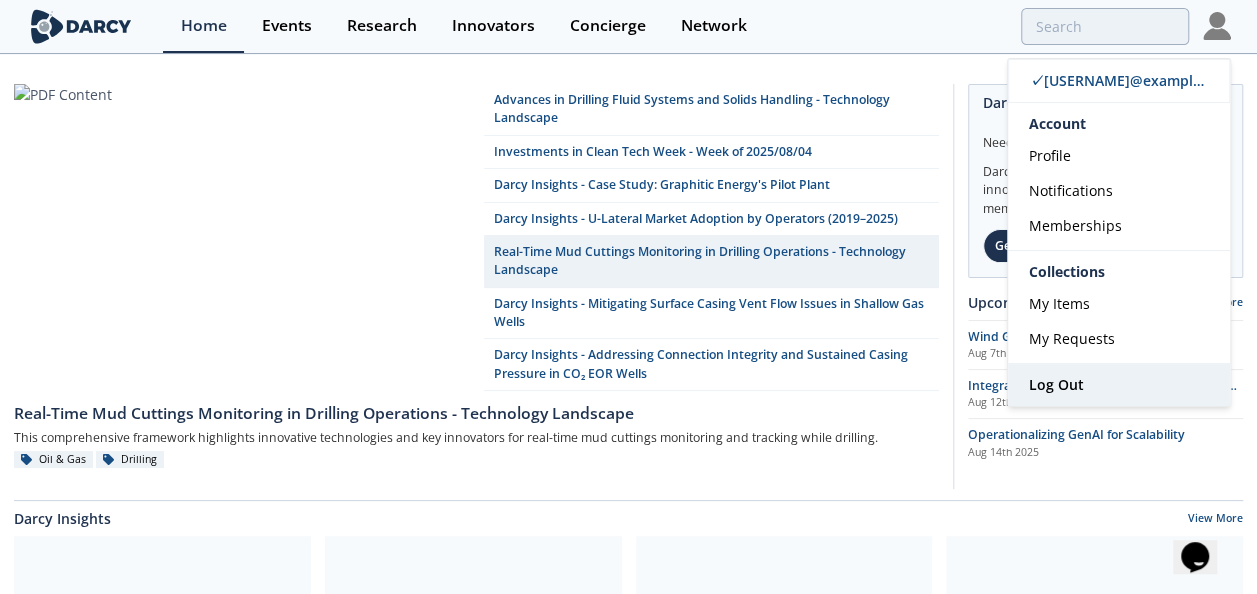 click on "Log Out" at bounding box center (1119, 385) 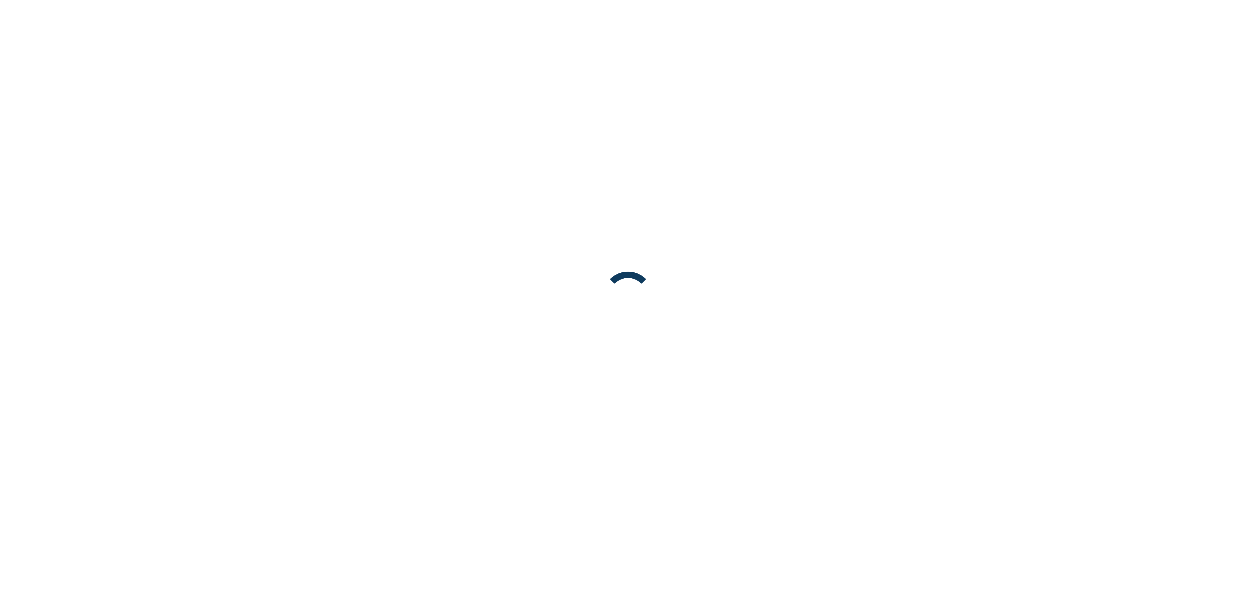 scroll, scrollTop: 0, scrollLeft: 0, axis: both 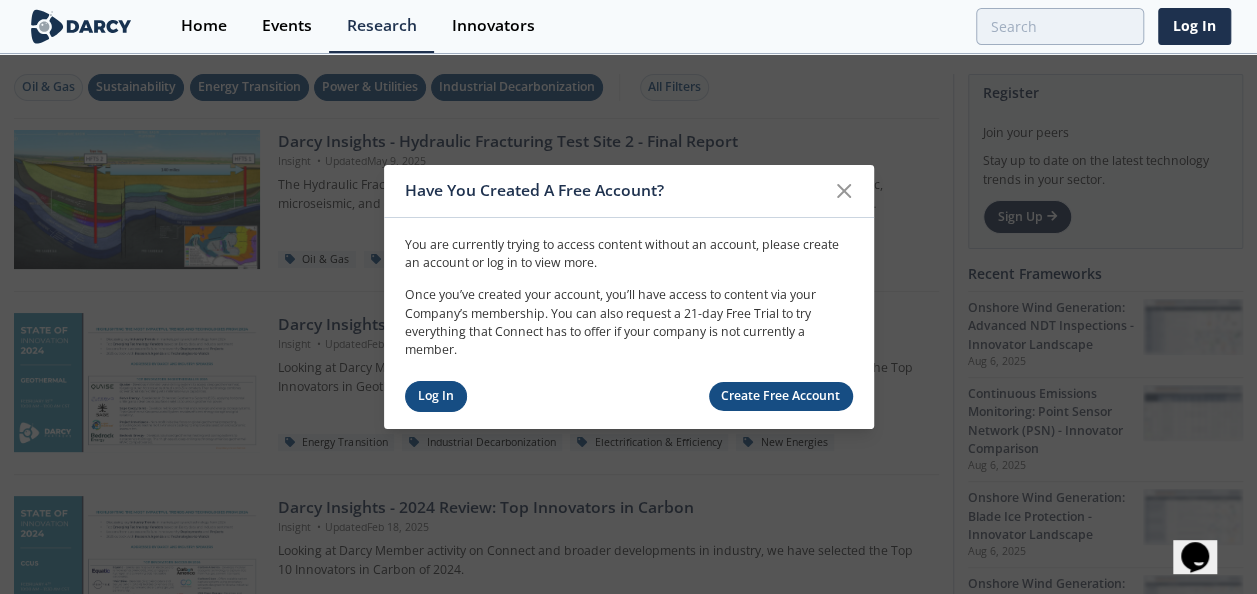 click on "Log In" at bounding box center [436, 396] 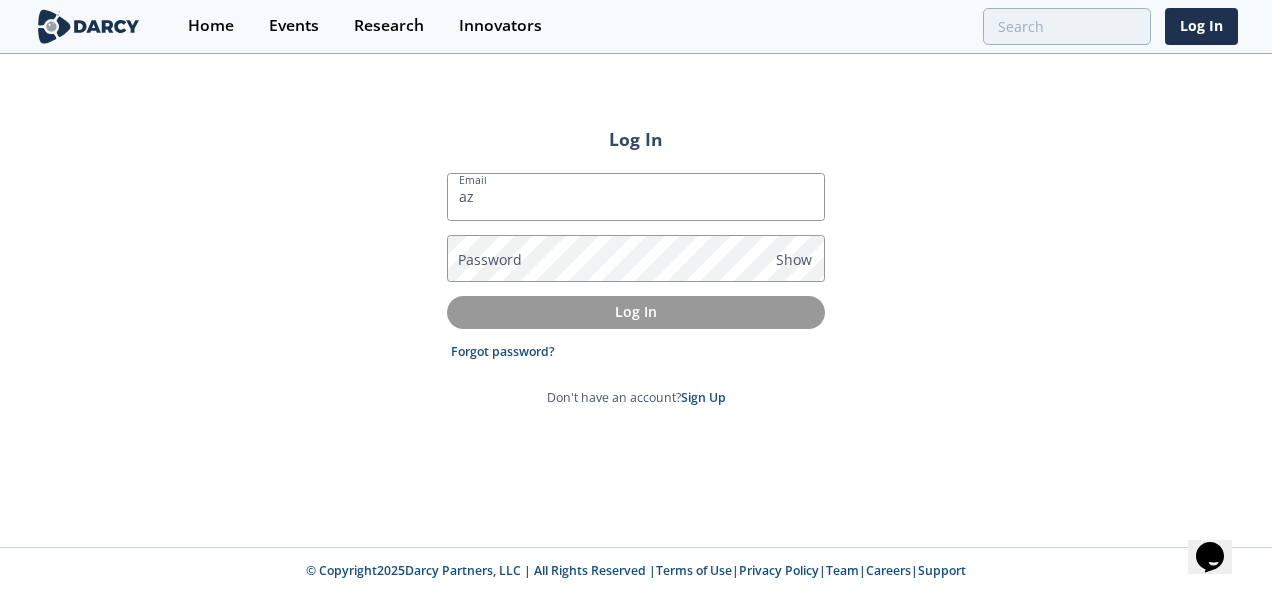 type on "[USERNAME]@example.com" 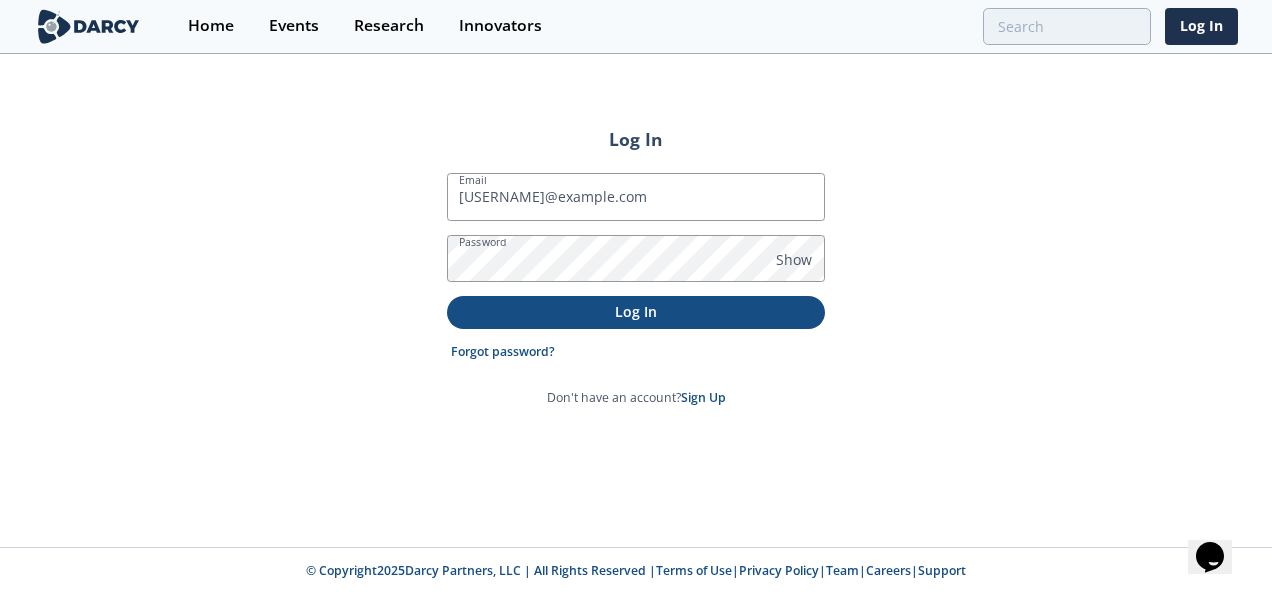 click on "Log In" at bounding box center [636, 311] 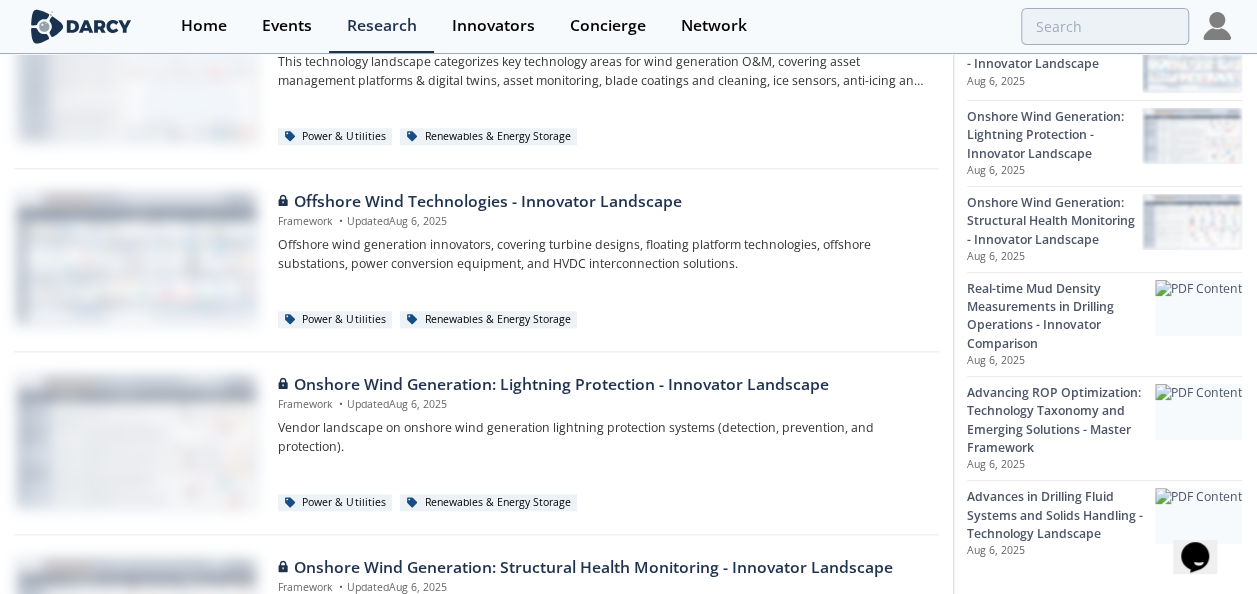 scroll, scrollTop: 1475, scrollLeft: 0, axis: vertical 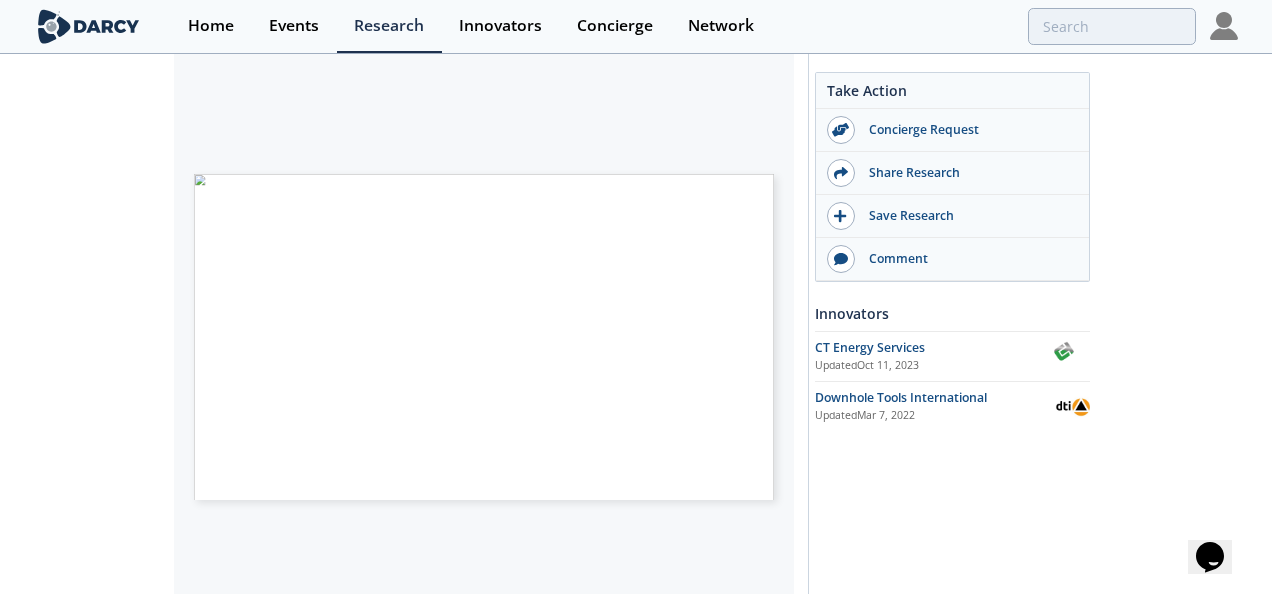 click on "DeltaP
Sofoil
A picture containing screenshot, graphics, colorfulness,
graphic design
Description automatically generated
ResNet AI Inc.
OpenSim Technology, LLC.
Turbulent Flux as
DARCY
INSIGHTS
OIL & GAS
RotoSteer Tool
Performance
Market Study Evaluation Proprietary and confidential
Loading Loading Loading Loading Loading" at bounding box center [484, 337] 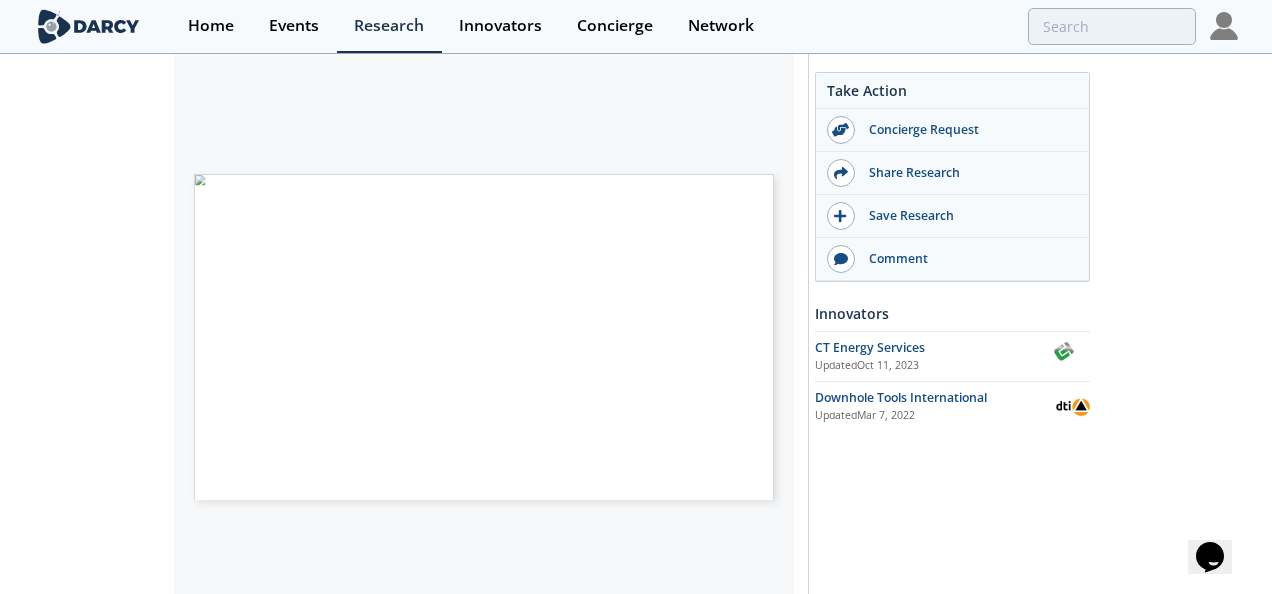 click on "OPERATIONAL CHALLENGES
OPERATOR’S INTERACTION (2/2)
Challenge  Darcy Insights
Reduced
Rotating ROP
•  Rotating sections drilled slightly slower with RotoSteer compared to a traditional assembly for Tourmaline.
However, for Seneca, rotating ROP actually increased ~19% with RotoSteer (137 ft/hr vs 110 ft/hr in
conventional runs).
•  One possibility is that the RotoSteer clutch might consume a small amount of power or introduce drag
when engaged, thus slightly reducing the effective torque at the bit even during rotation.
•  Another possibility is that by eliminating stick-slip and extreme torque oscillations, RotoSteer smoothed out
the drilling yielding a steadier but not higher instantaneous ROP
•  In any event, if an operator observes lower ROP rates when rotating, it can negate some benefit.
•  In Tourmaline’s view, the overall cycle time improvement was marginal once the slower rotating speed was
factored in, making them question the value.
Tool face
-" at bounding box center (484, 337) 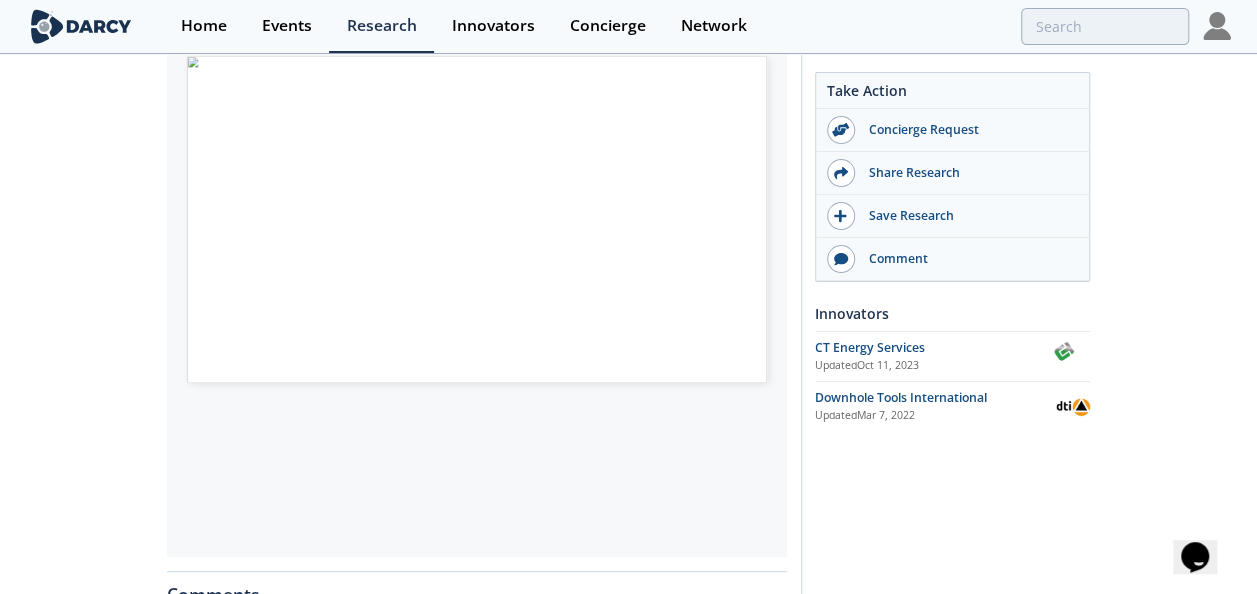 scroll, scrollTop: 546, scrollLeft: 0, axis: vertical 